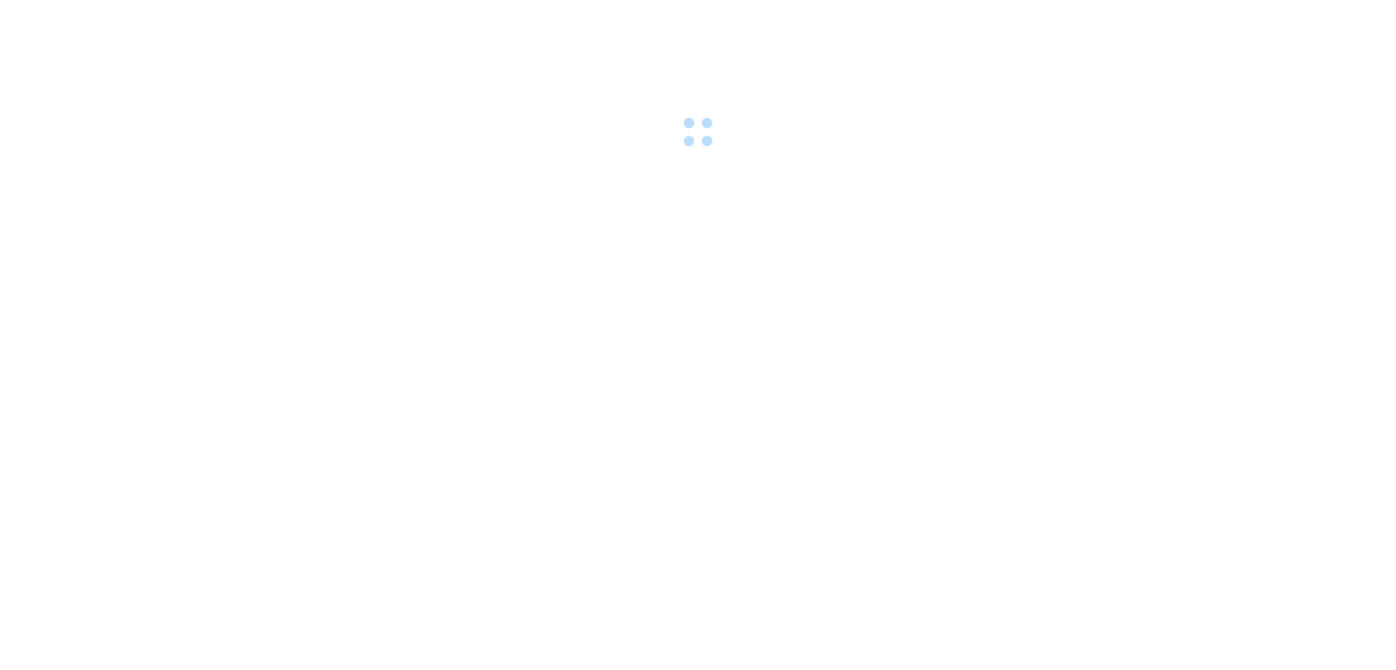 scroll, scrollTop: 0, scrollLeft: 0, axis: both 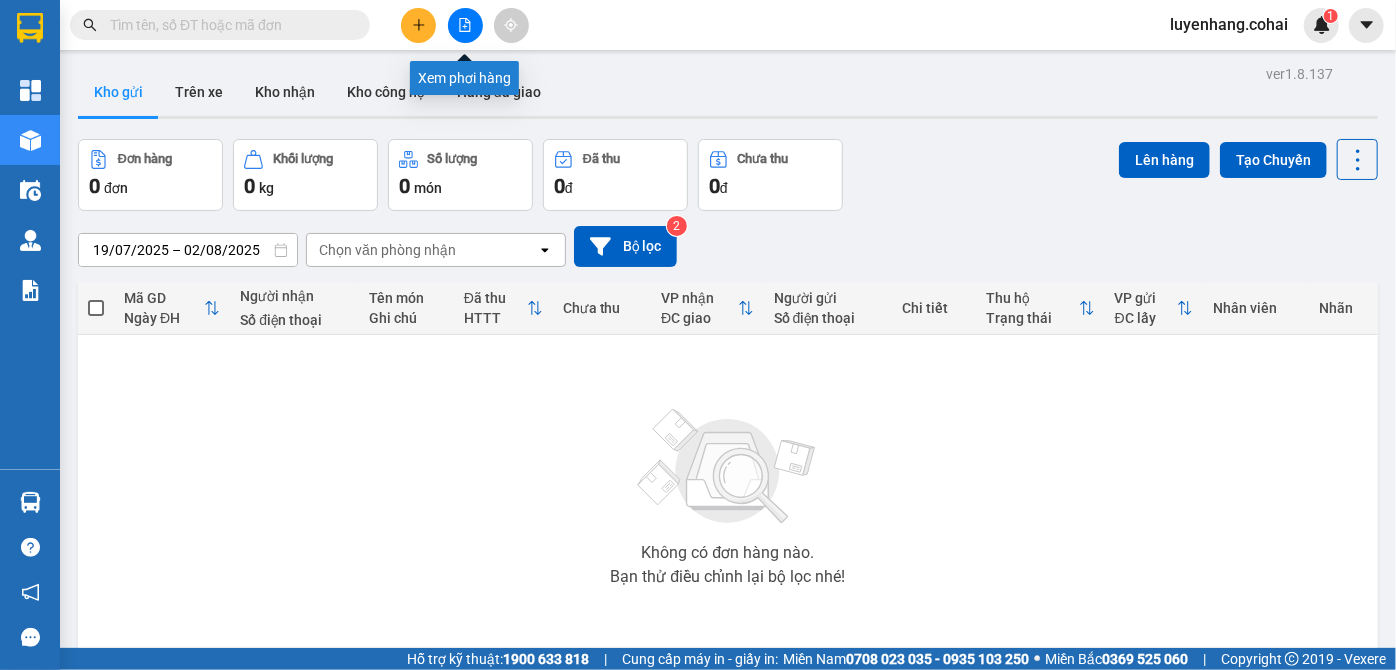 click 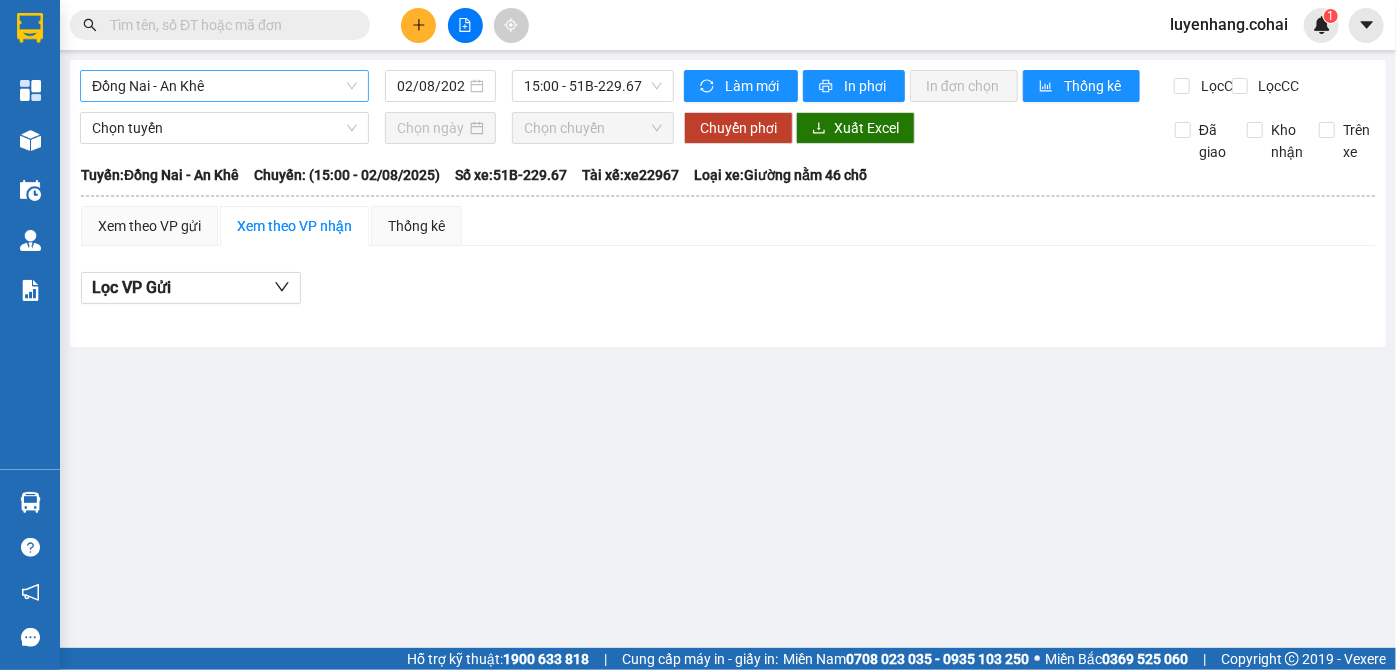 click on "Đồng Nai - An Khê" at bounding box center [224, 86] 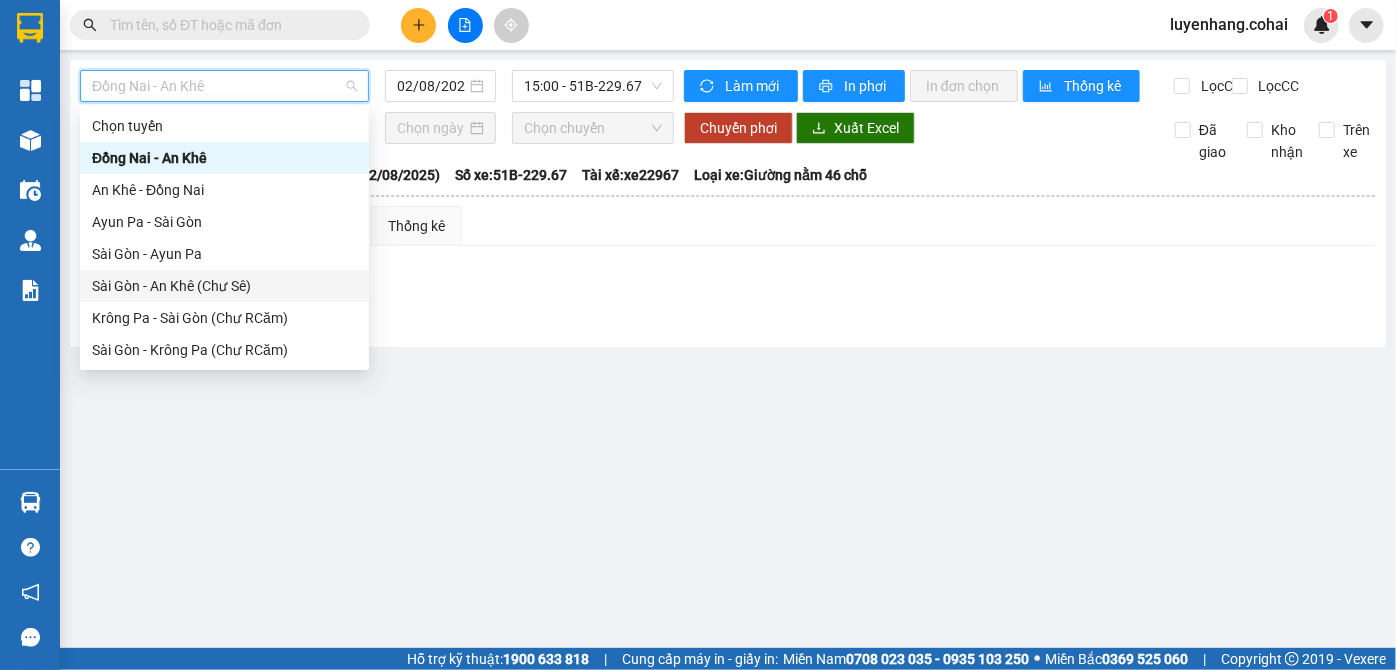 click on "[CITY] - [CITY] [DATE] [TIME]     - [PLATE]  Làm mới In phơi In đơn chọn Thống kê Lọc  CR Lọc  CC Chọn tuyến Chọn chuyến Chuyển phơi Xuất Excel Đã giao Kho nhận Trên xe [NAME]   ([PHONE])   [NUMBER] [STREET], [WARD] PHƠI HÀNG [TIME] - [DATE] Tuyến:  [CITY] - [CITY] Chuyến:   ([TIME] - [DATE]) Tài xế:  xe[PLATE_NUM]   Số xe:  [PLATE]   Loại xe:  Giường nằm 46 chỗ Tuyến:  [CITY] - [CITY] Chuyến:   ([TIME] - [DATE]) Số xe:  [PLATE]   Tài xế:  xe[PLATE_NUM]   Loại xe:  Giường nằm 46 chỗ Xem theo VP gửi Xem theo VP nhận Thống kê Lọc VP Gửi Cước rồi :   0  VNĐ Chưa cước :   0  VNĐ Thu hộ:  0  VNĐ [NAME]   ([PHONE])   [NUMBER] [STREET], [WARD] PHƠI HÀNG [CITY]  -  [TIME] - [DATE] Tuyến:  [CITY] - [CITY] Chuyến:   ([TIME] - [DATE]) Tài xế:  xe[PLATE_NUM]   Số xe:  [PLATE]   Loại xe:  Giường nằm 46 chỗ Mã GD Người gửi Người nhận ĐC Giao :" at bounding box center (728, 203) 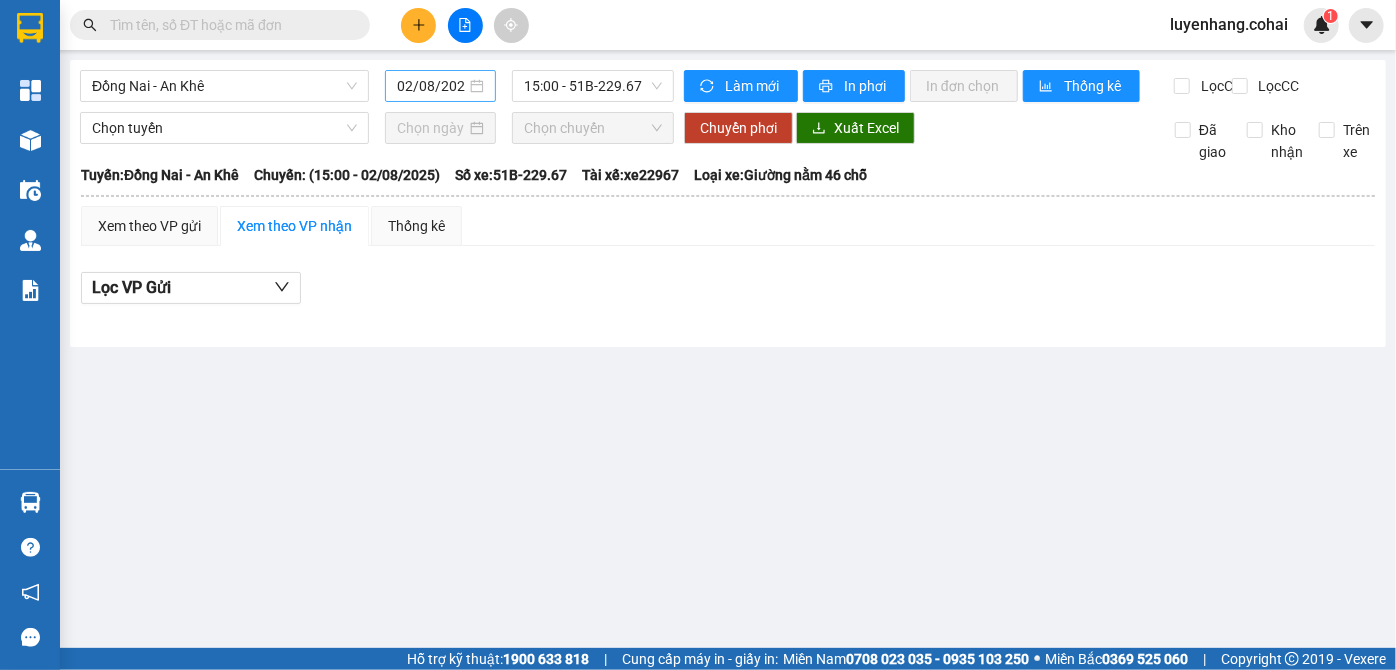 click on "02/08/2025" at bounding box center (431, 86) 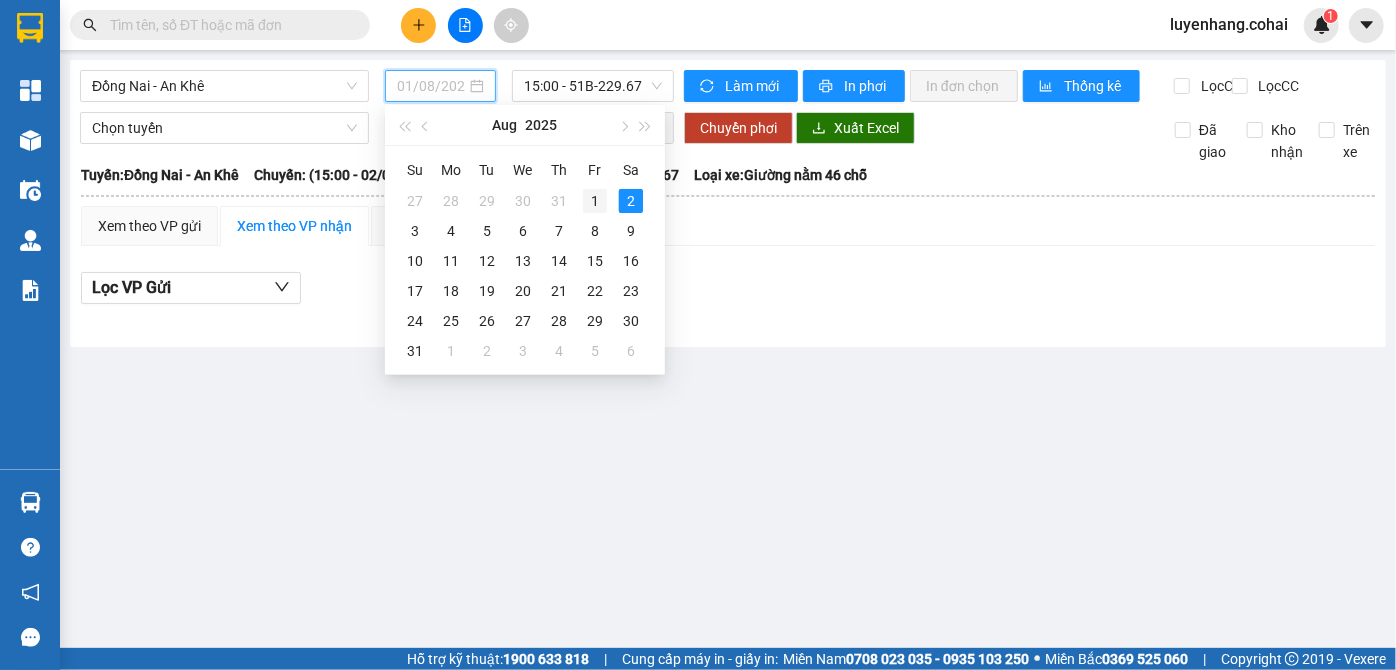 click on "1" at bounding box center [595, 201] 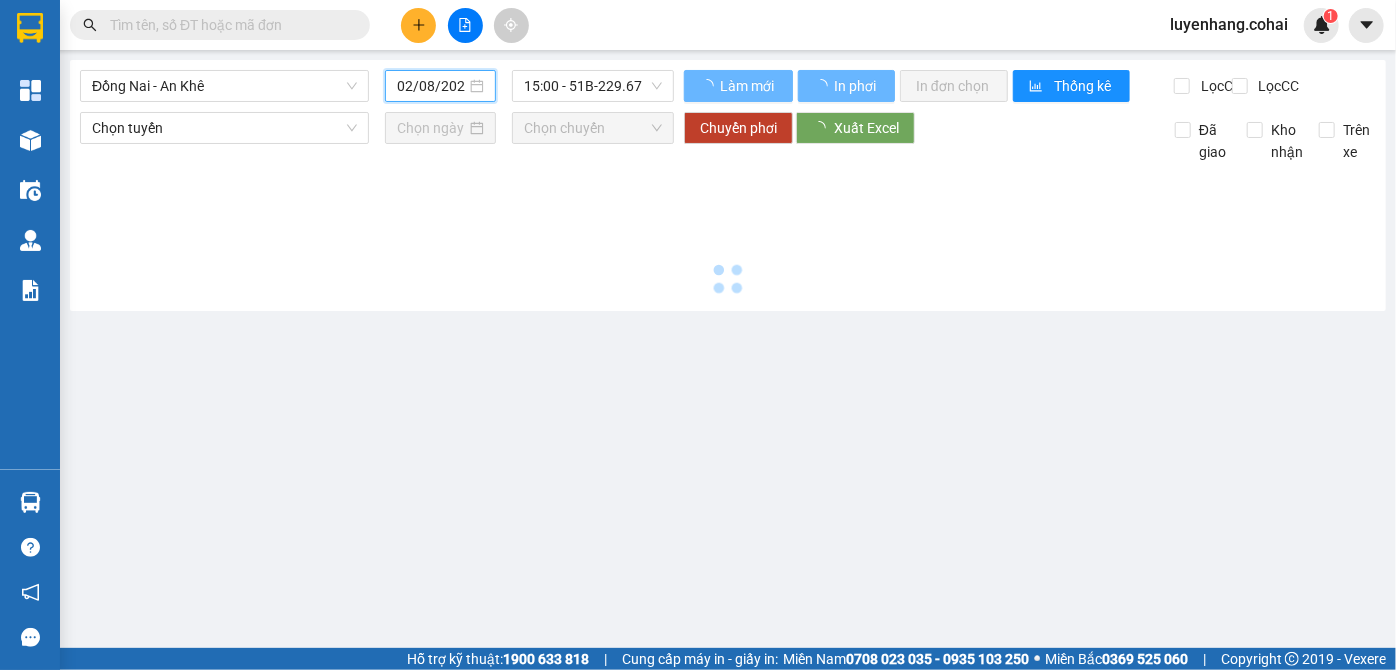 type on "01/08/2025" 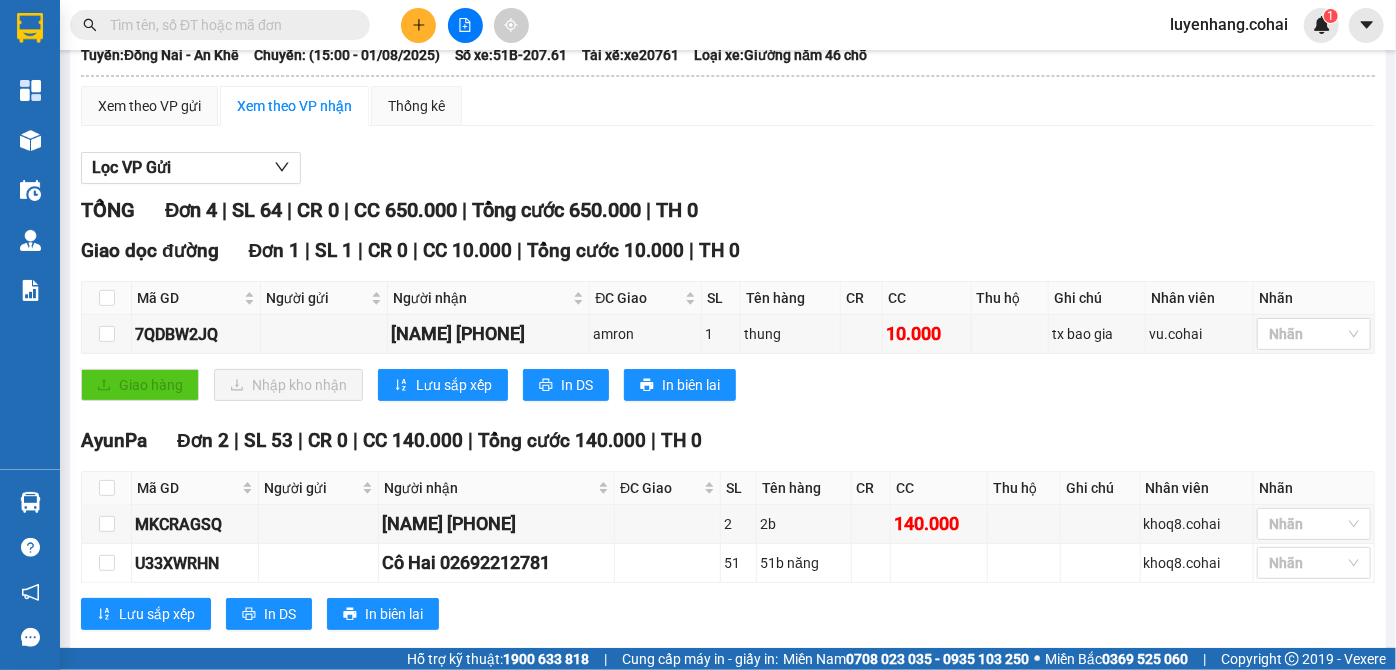 scroll, scrollTop: 0, scrollLeft: 0, axis: both 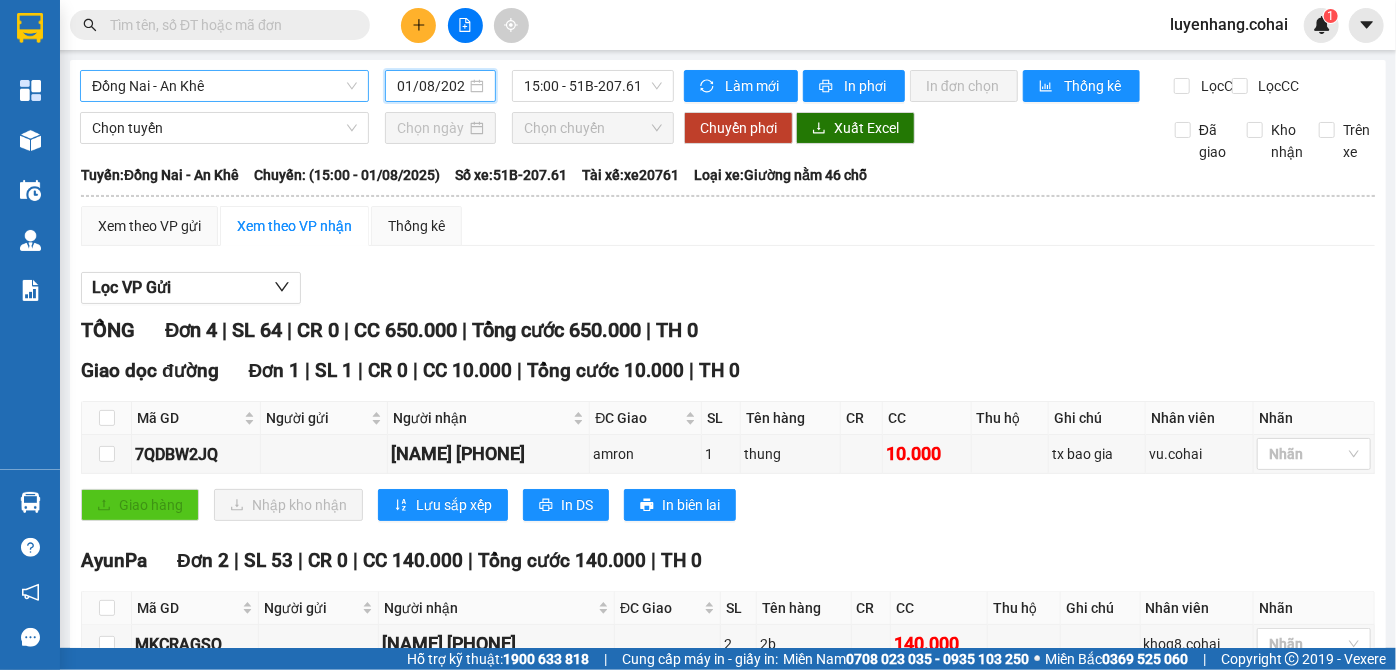 click on "Đồng Nai - An Khê" at bounding box center [224, 86] 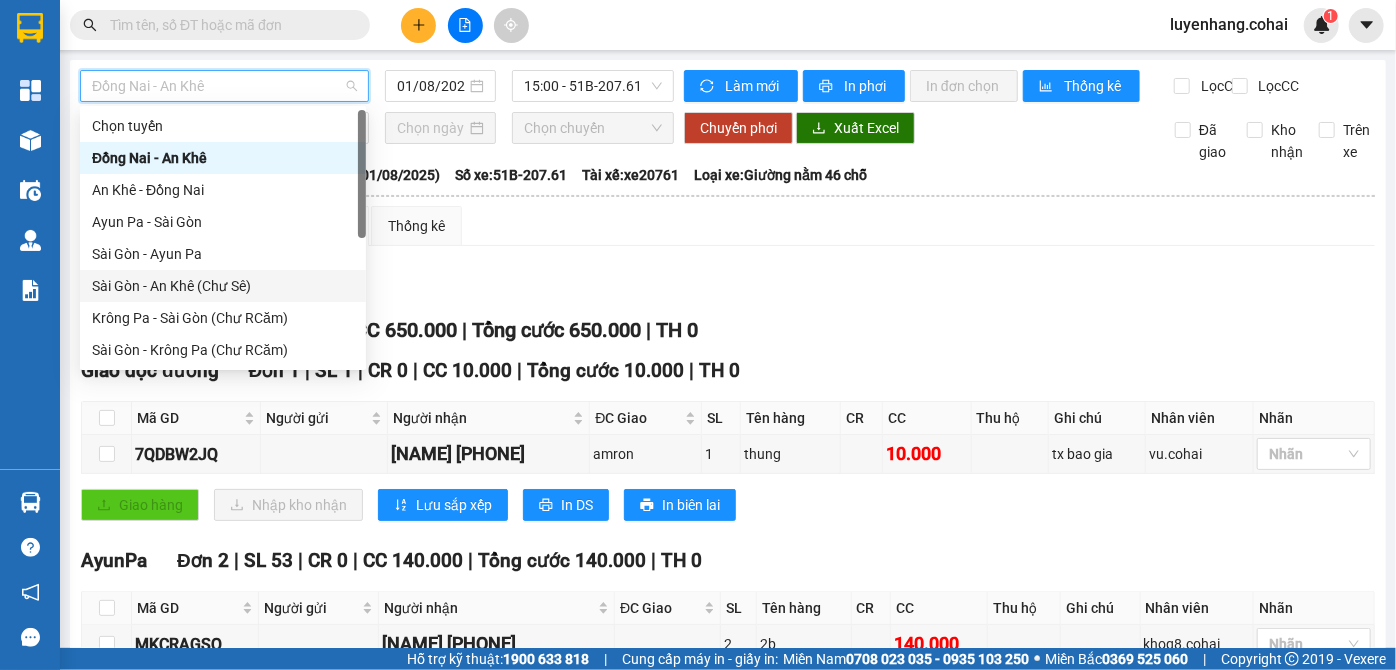 click on "Sài Gòn - An Khê (Chư Sê)" at bounding box center [223, 286] 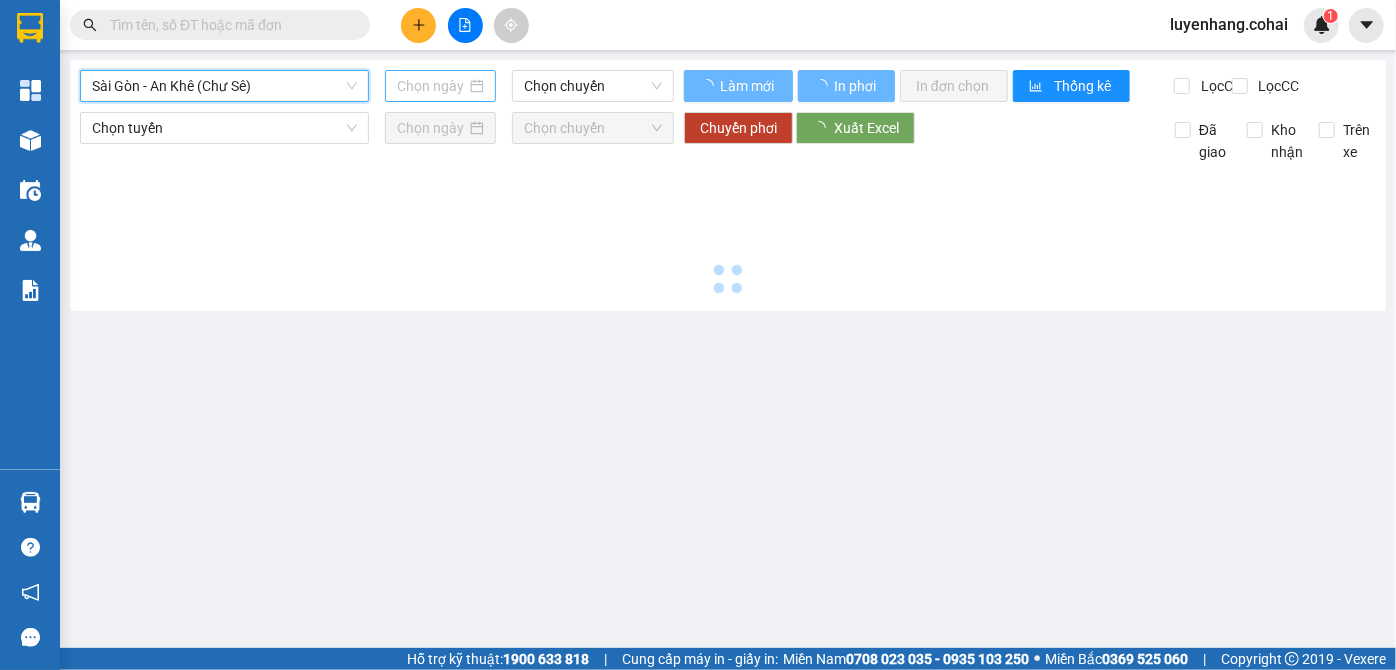 type on "02/08/2025" 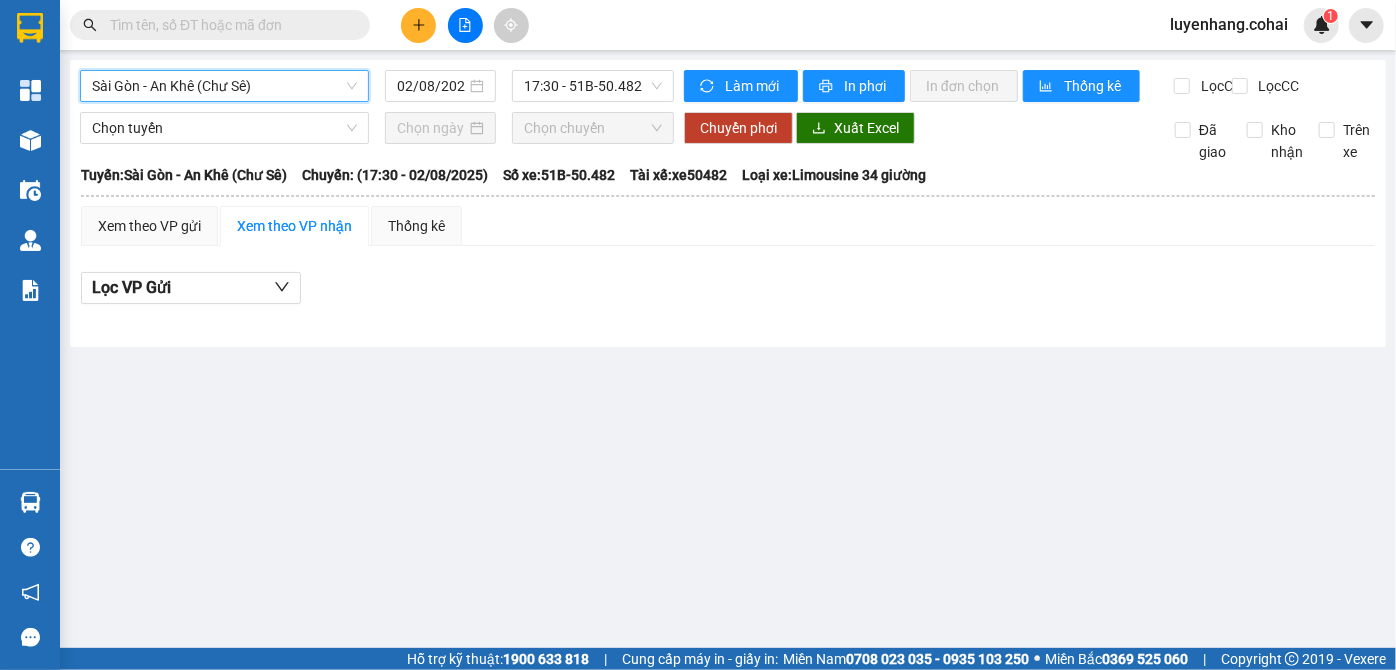 click on "Sài Gòn - An Khê (Chư Sê)" at bounding box center (224, 86) 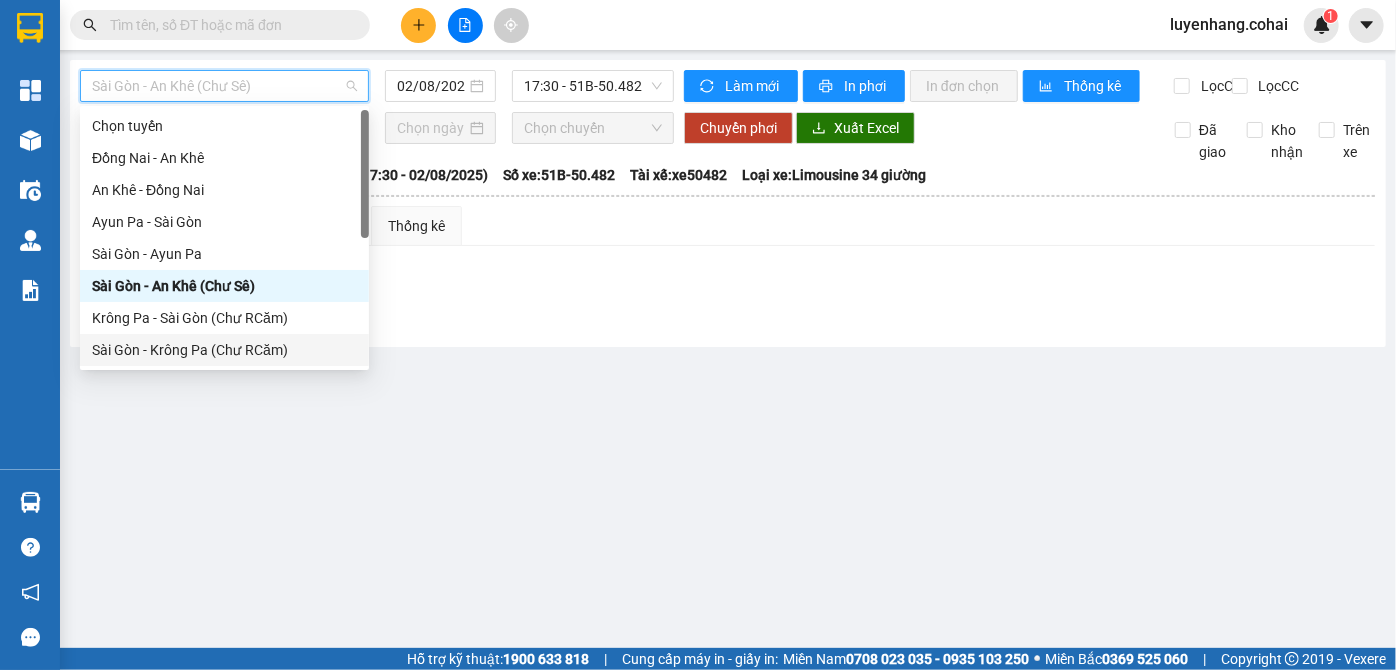 click on "Sài Gòn - Krông Pa (Chư RCăm)" at bounding box center (224, 350) 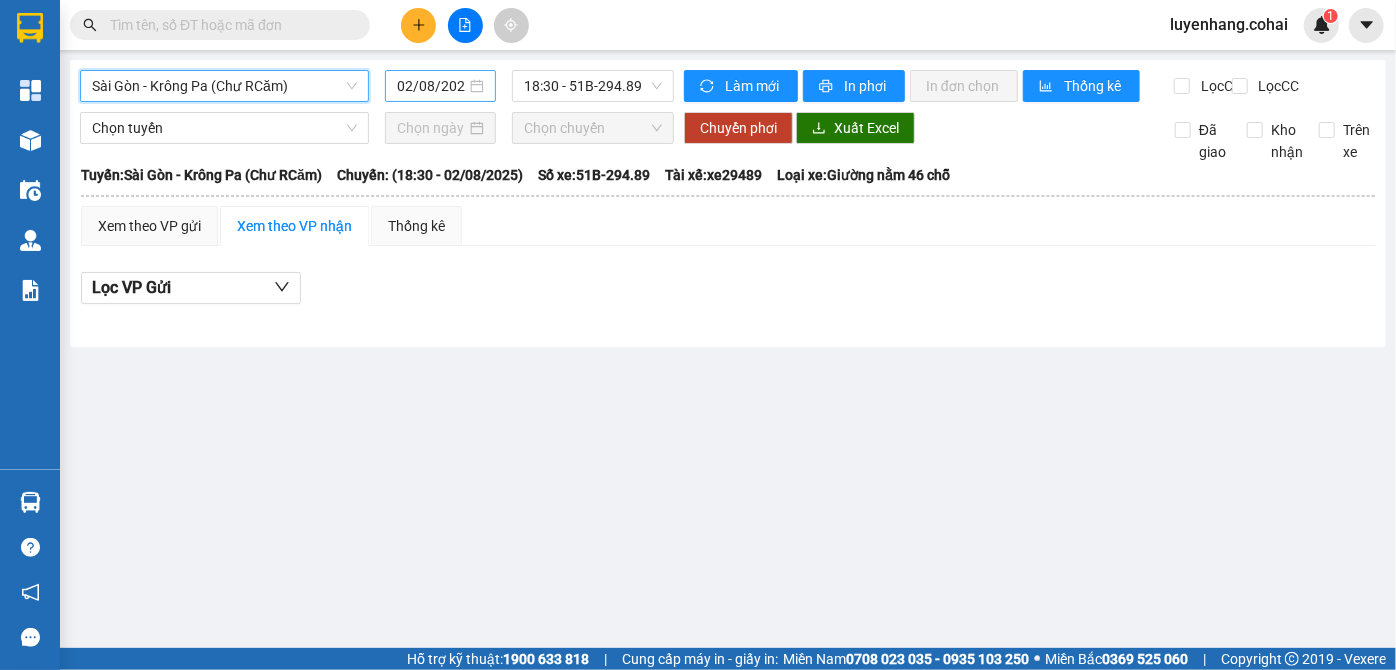 click on "02/08/2025" at bounding box center (431, 86) 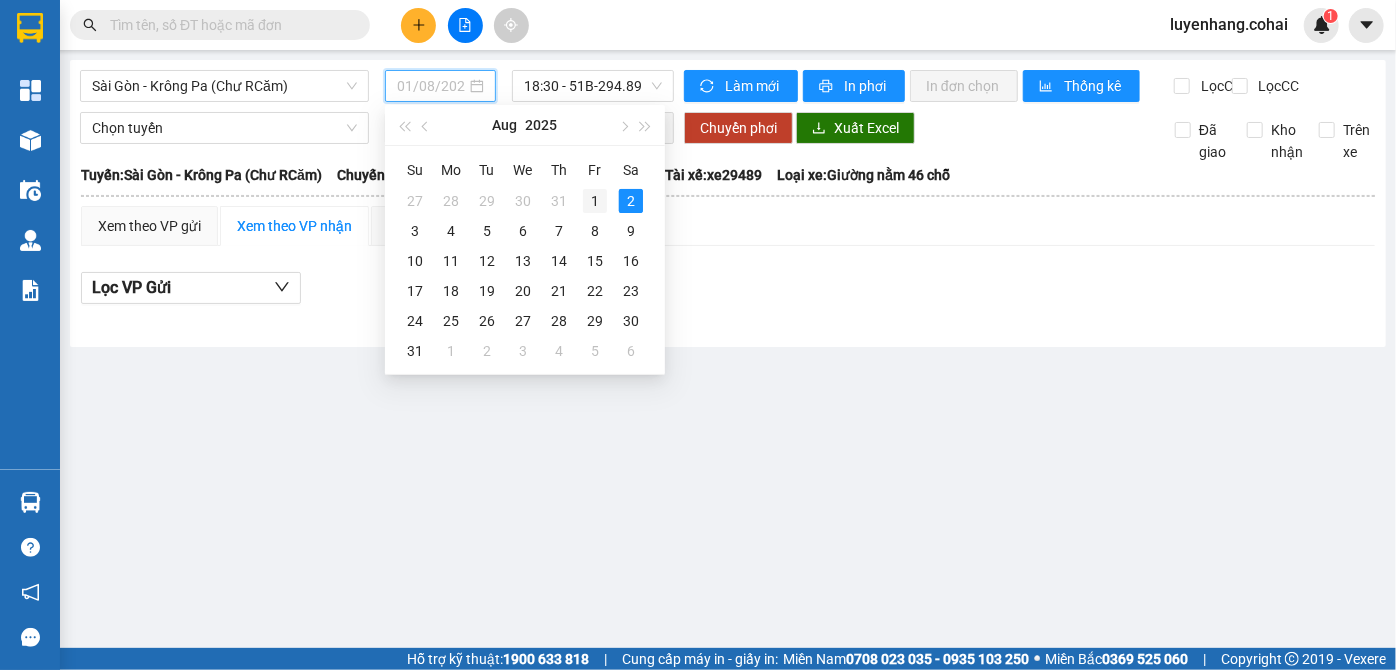 click on "1" at bounding box center [595, 201] 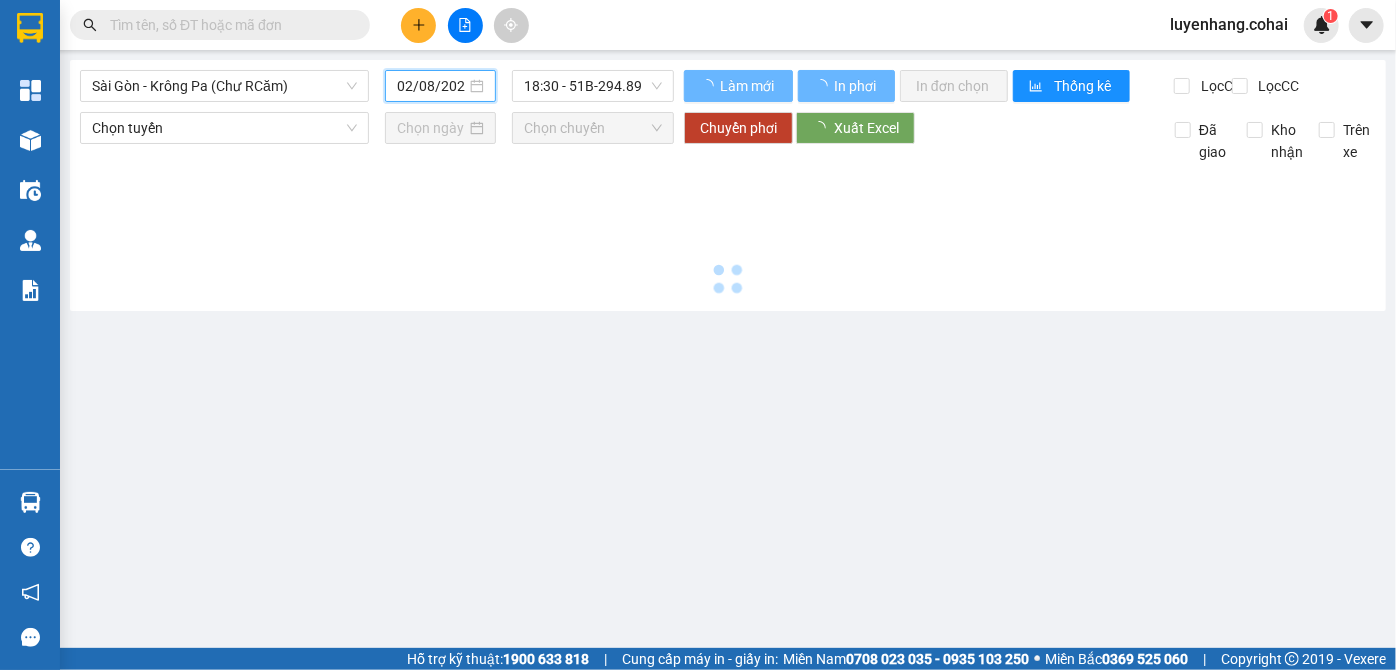type on "01/08/2025" 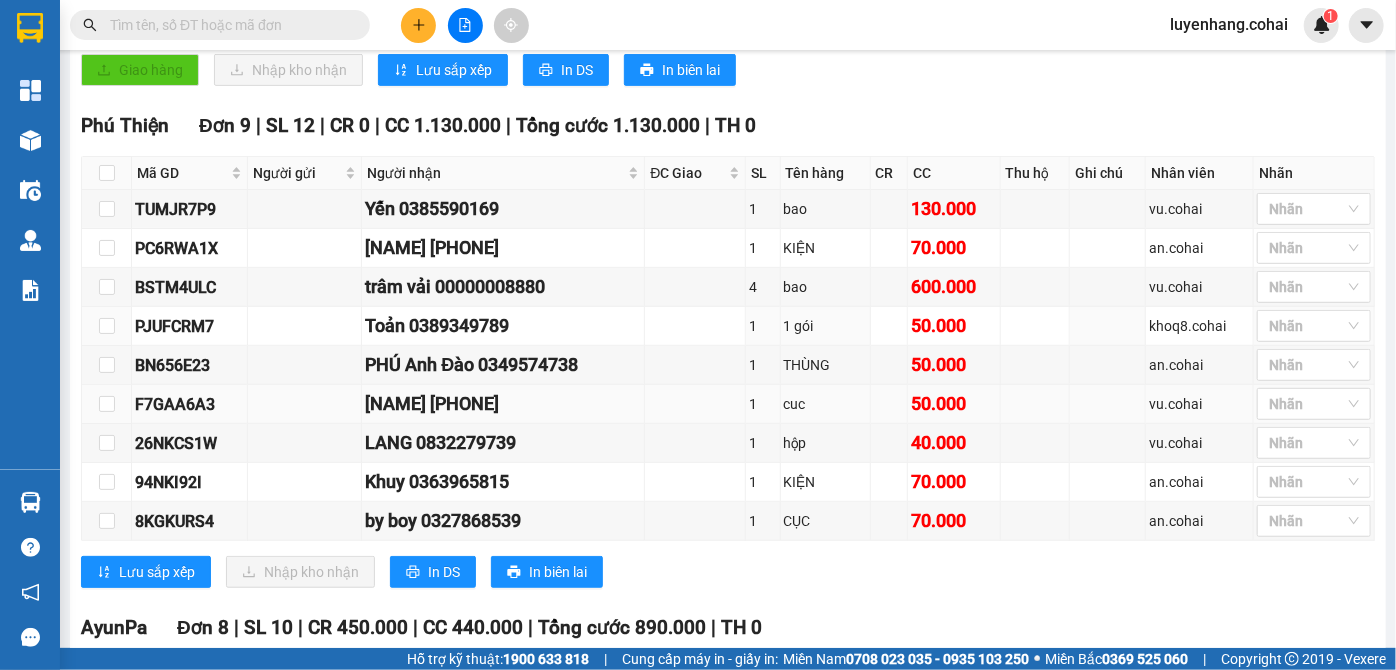 scroll, scrollTop: 454, scrollLeft: 0, axis: vertical 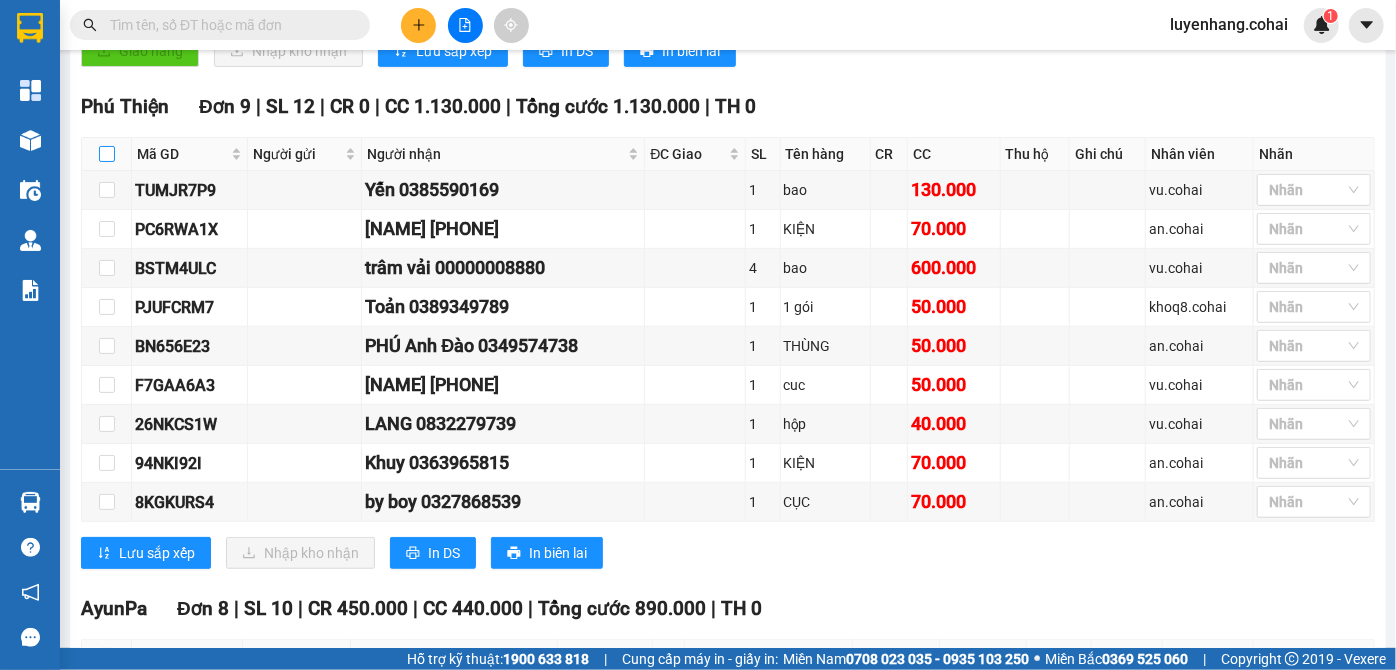 click at bounding box center [107, 154] 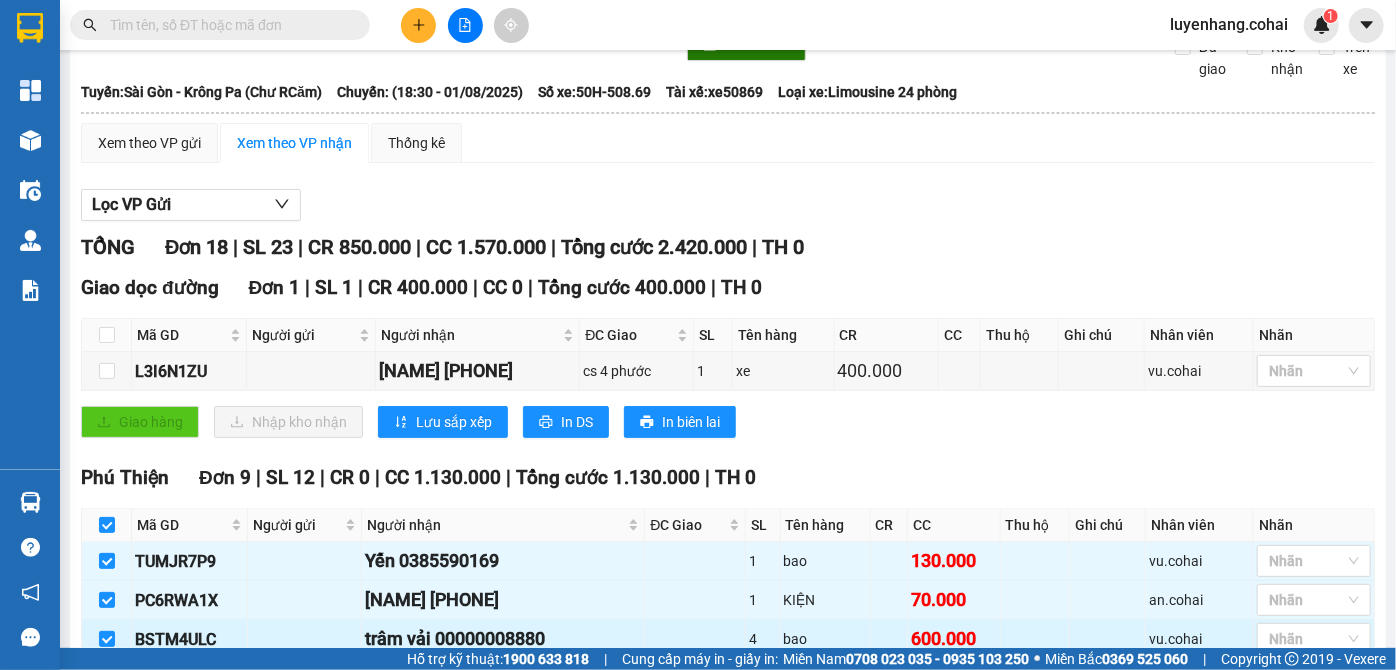 scroll, scrollTop: 0, scrollLeft: 0, axis: both 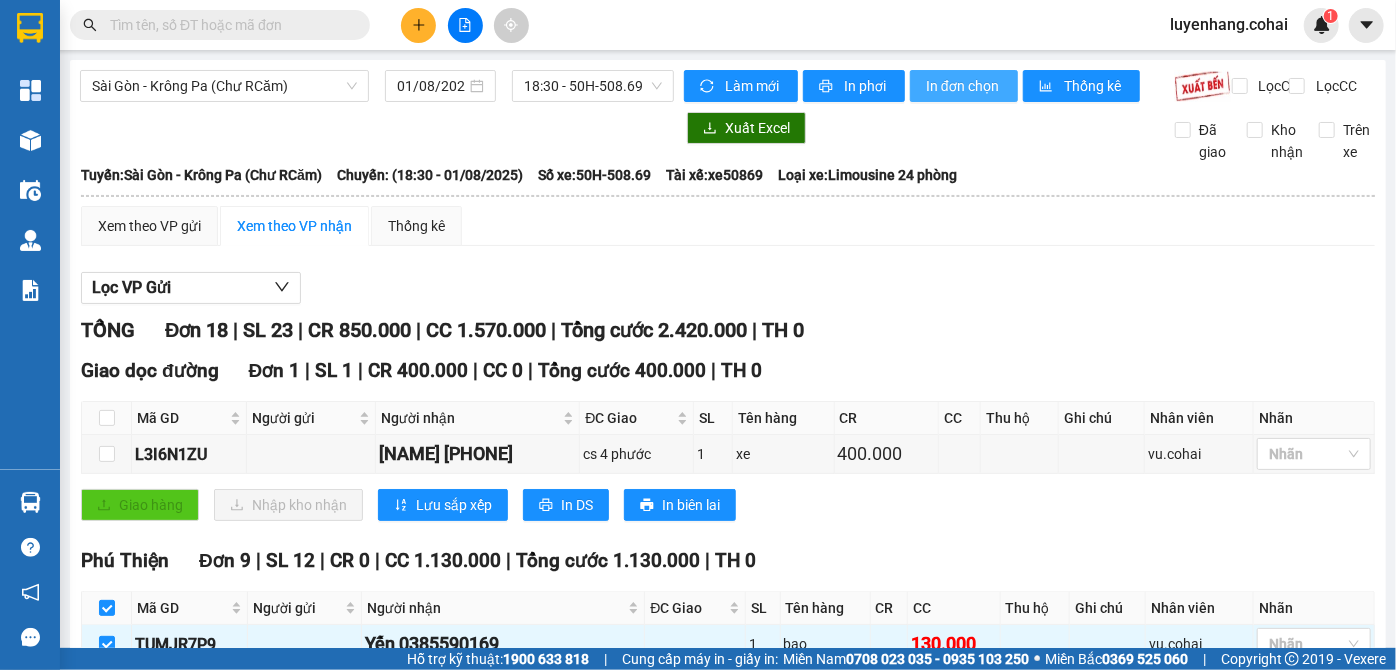 click on "In đơn chọn" at bounding box center (964, 86) 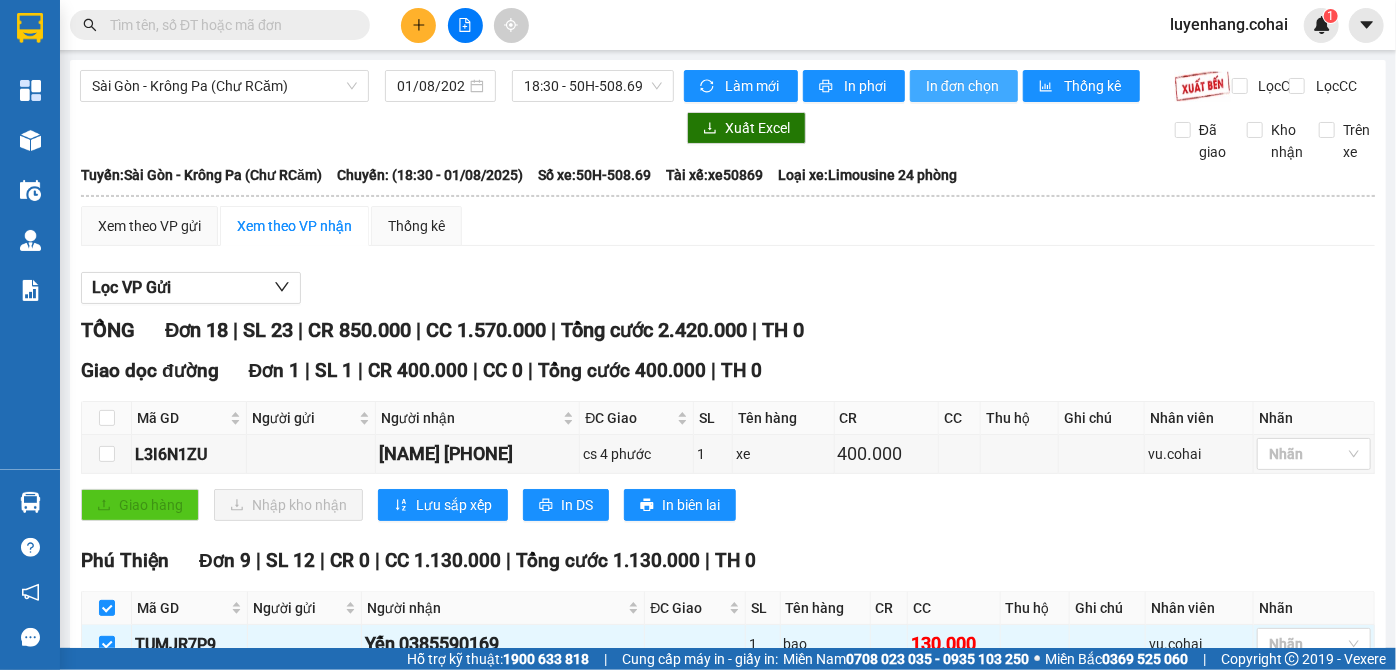 scroll, scrollTop: 0, scrollLeft: 0, axis: both 